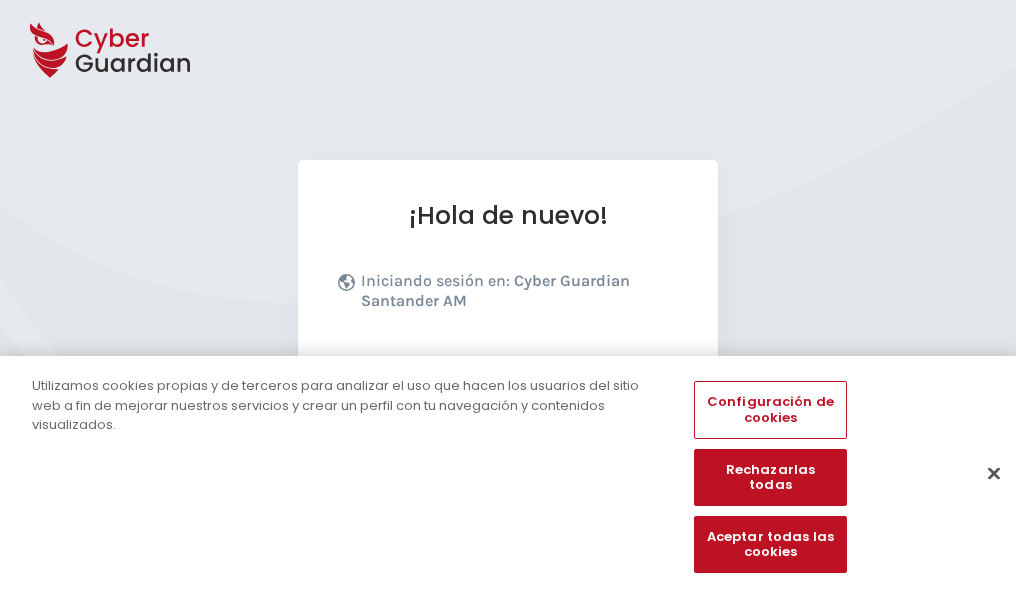 scroll, scrollTop: 245, scrollLeft: 0, axis: vertical 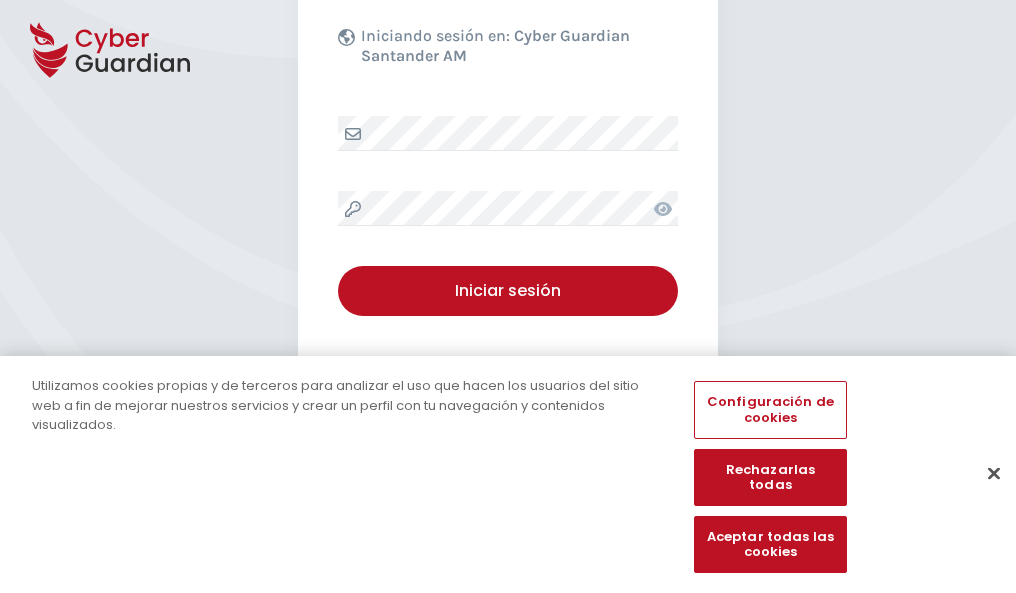 click at bounding box center [994, 473] 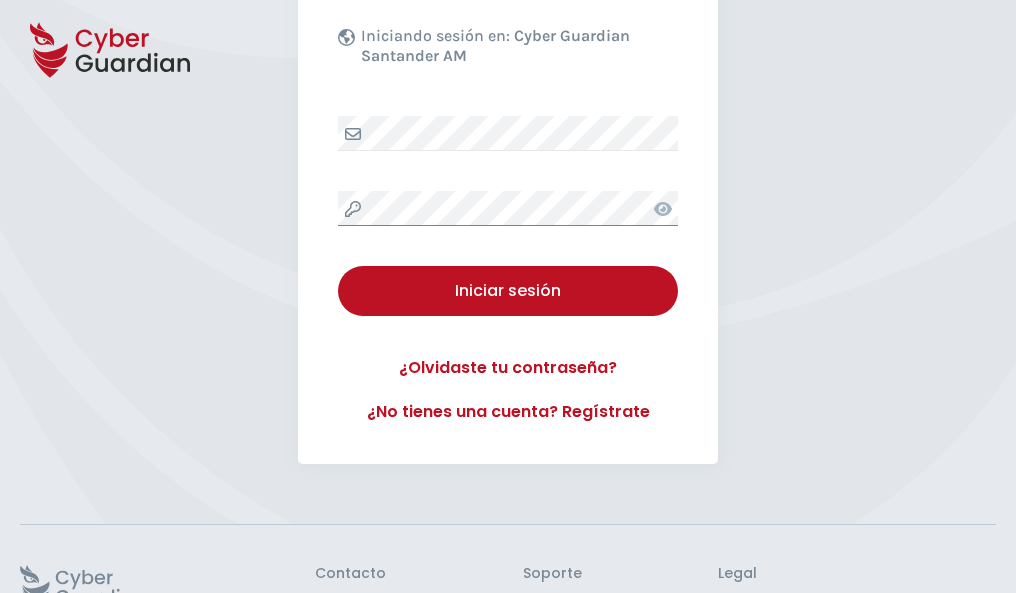 scroll, scrollTop: 389, scrollLeft: 0, axis: vertical 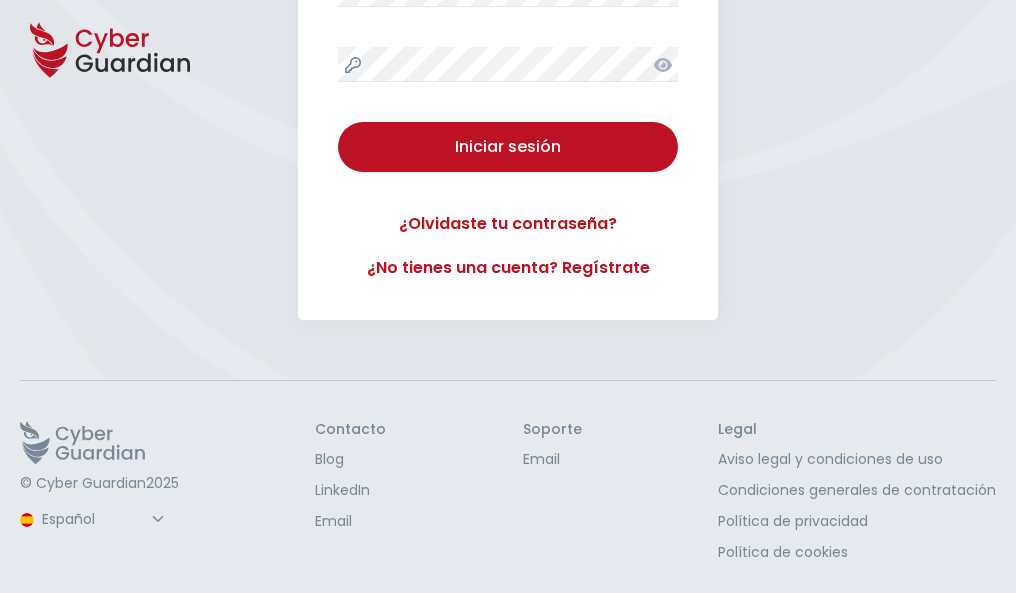 type 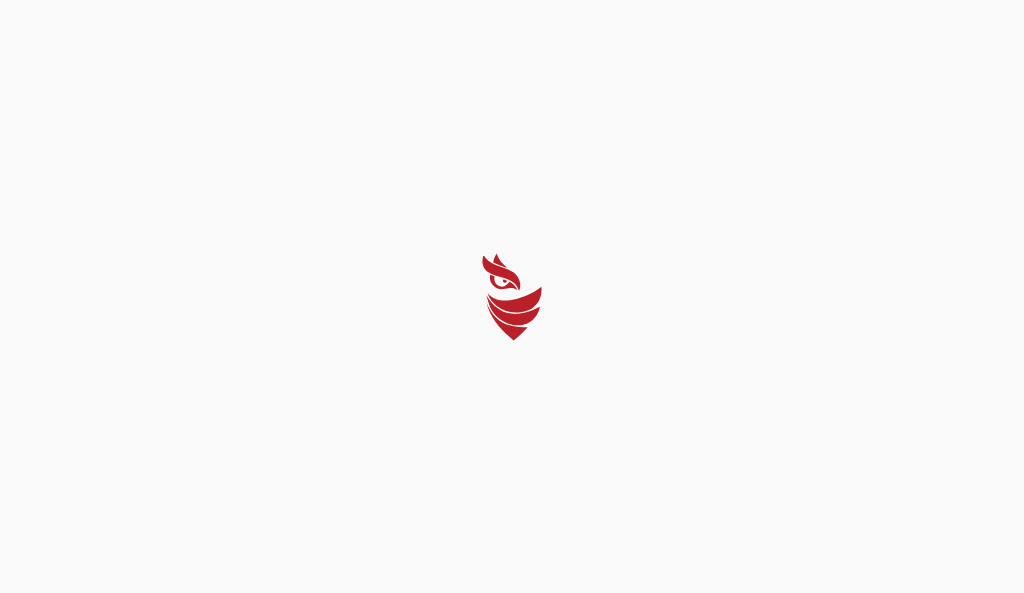 select on "Português (BR)" 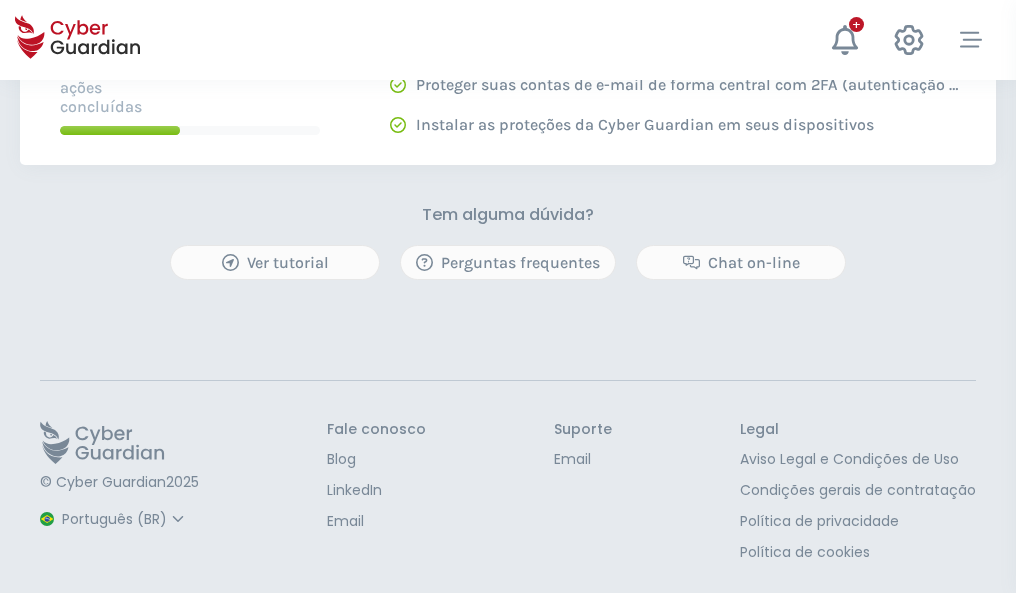 scroll, scrollTop: 0, scrollLeft: 0, axis: both 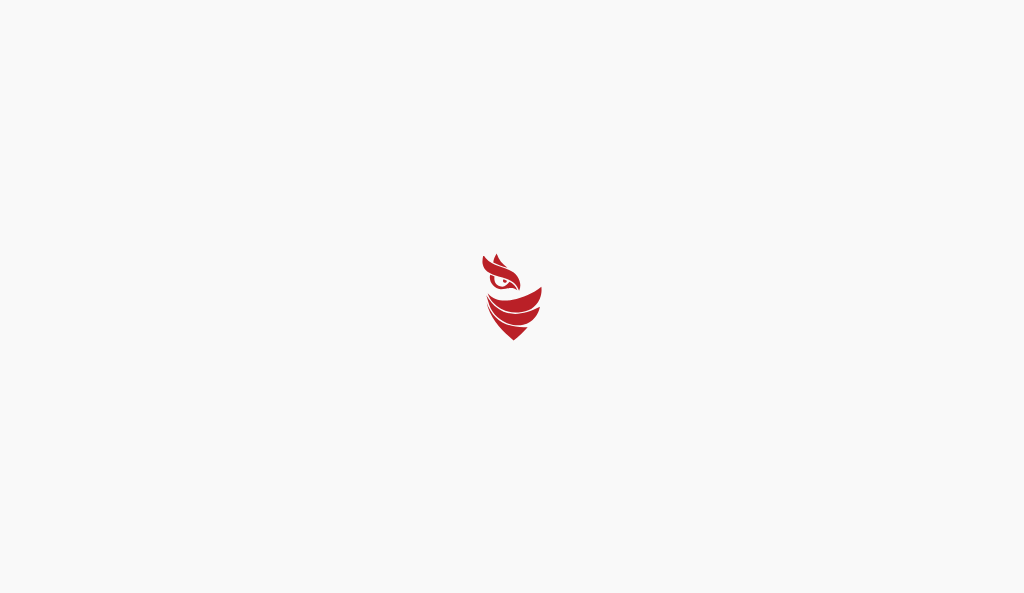 select on "Português (BR)" 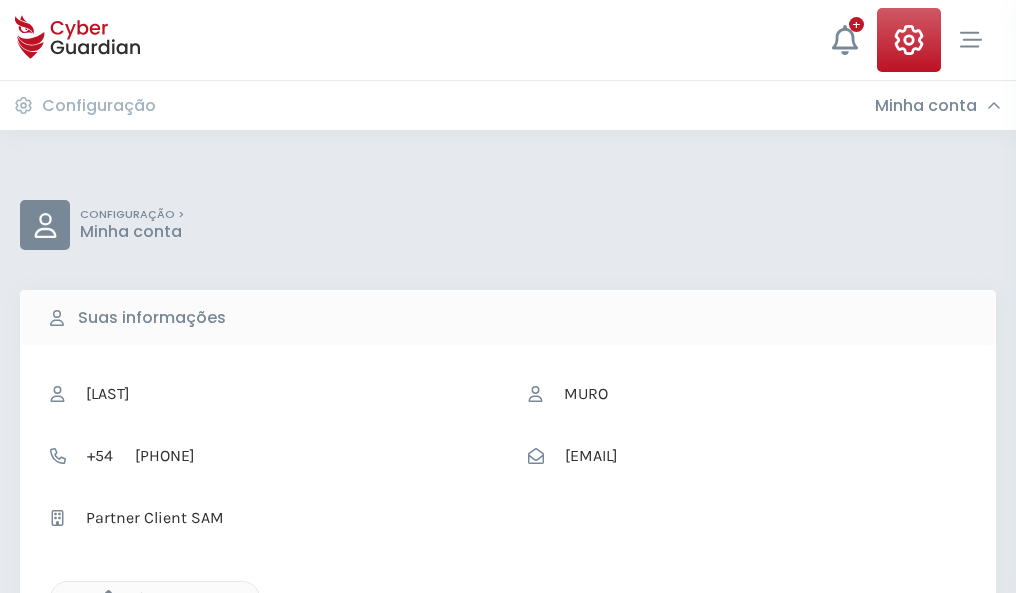 click 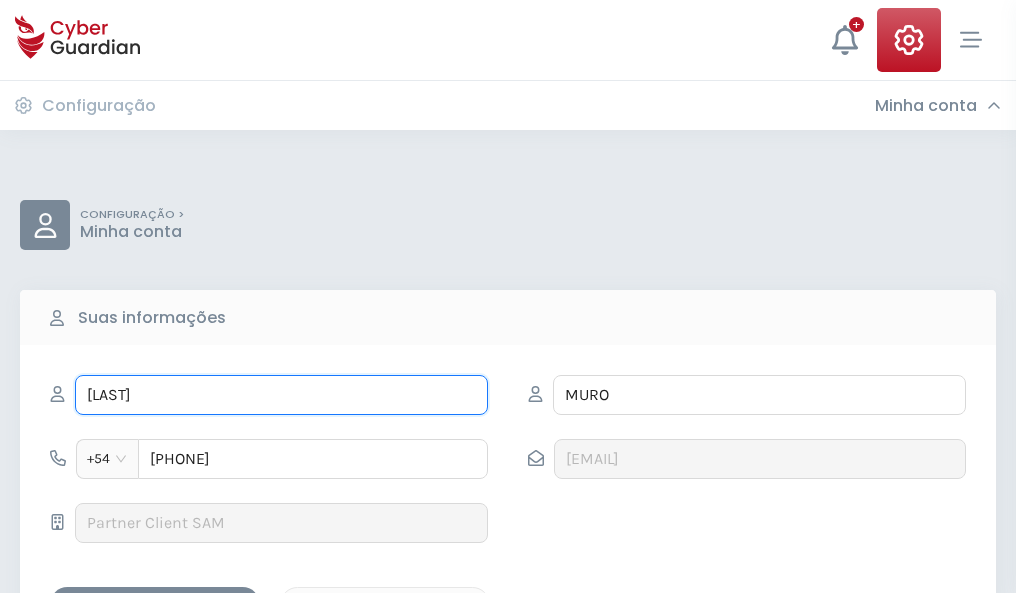 click on "YAIZA" at bounding box center (281, 395) 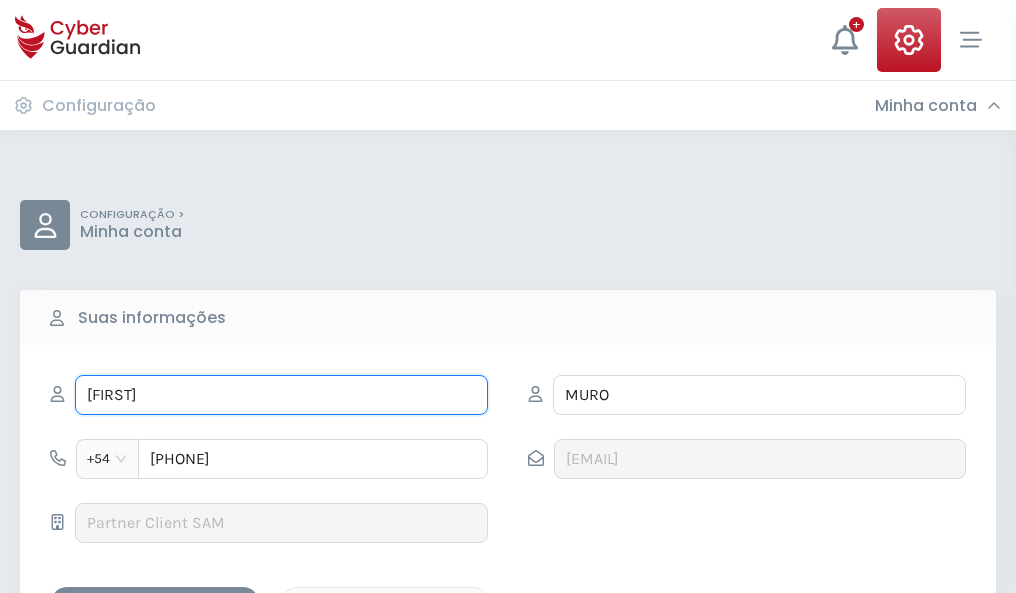 type on "Y" 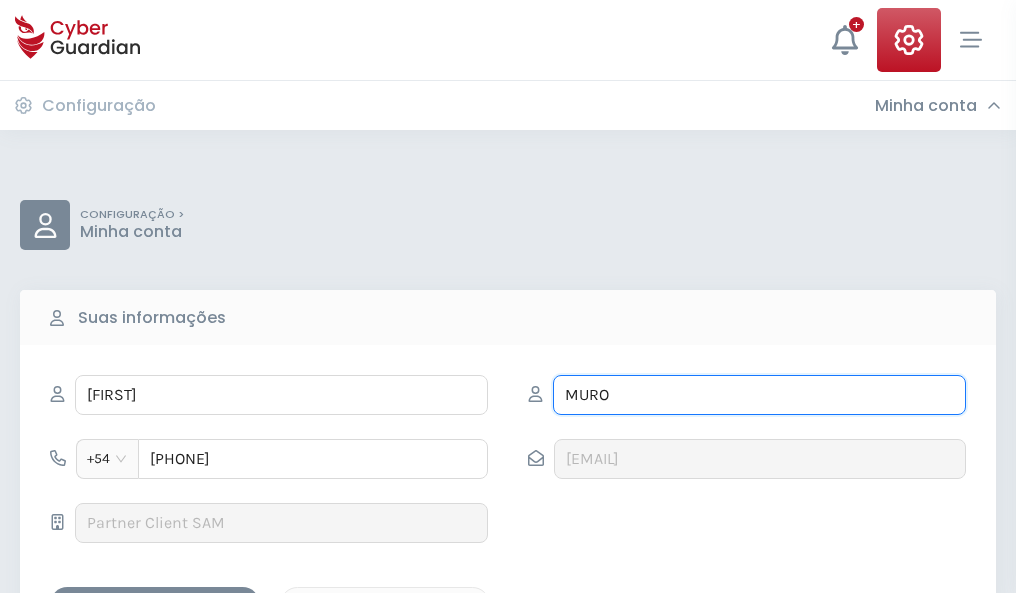 click on "MURO" at bounding box center (759, 395) 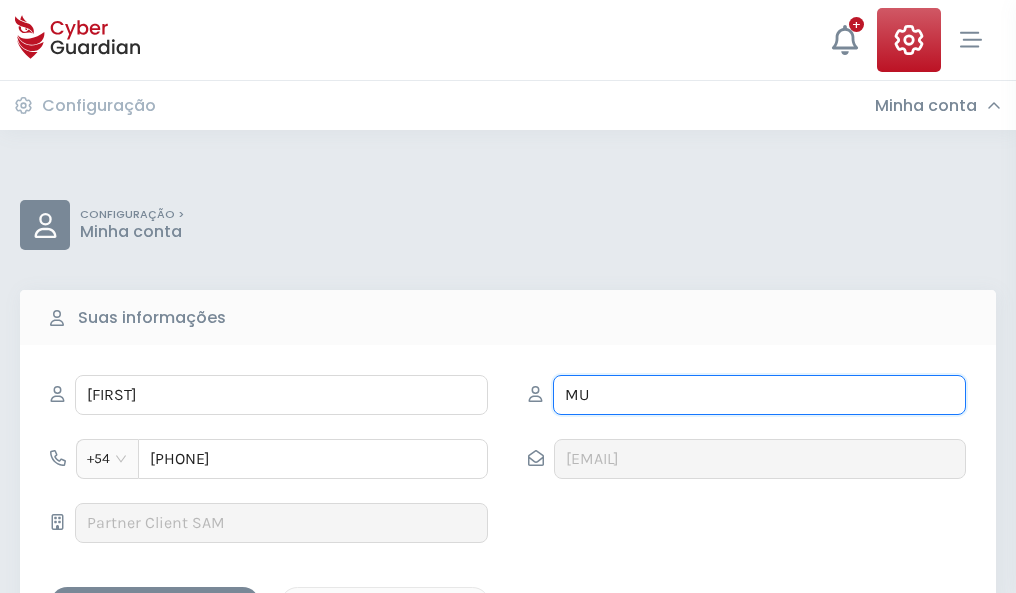 type on "M" 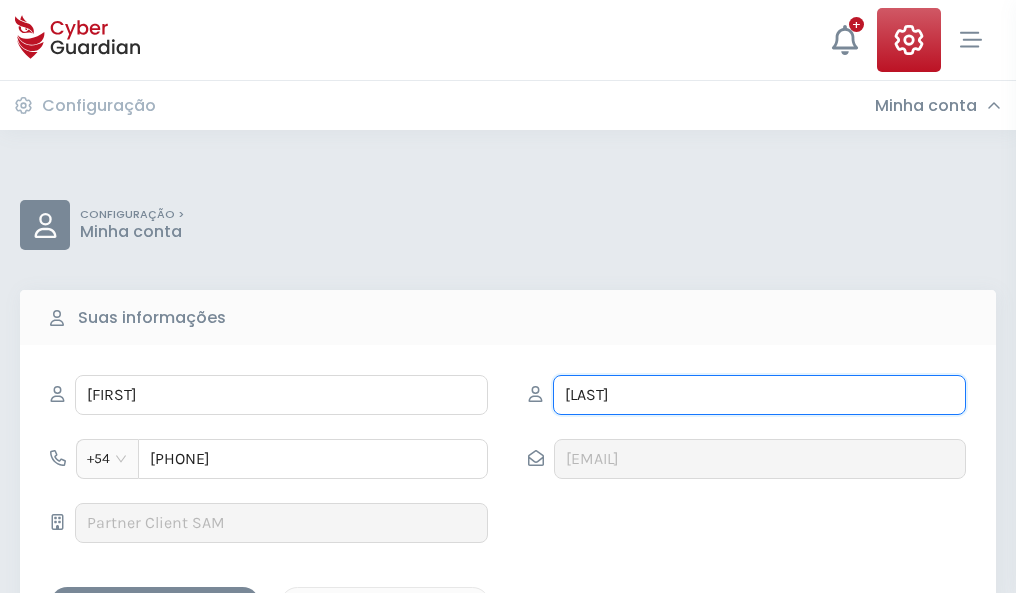 type on "Peña" 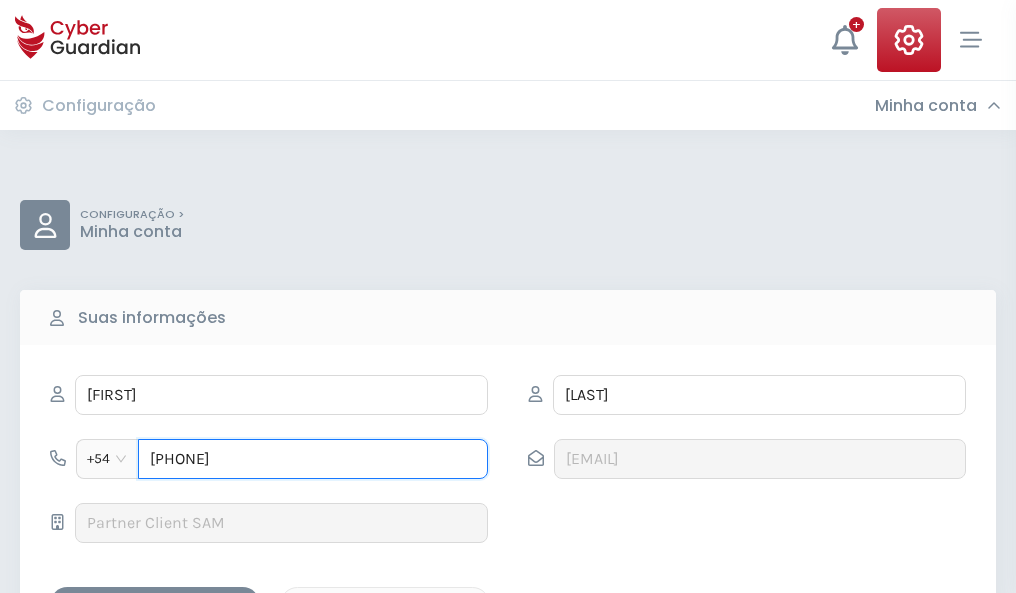 click on "4971951078" at bounding box center [313, 459] 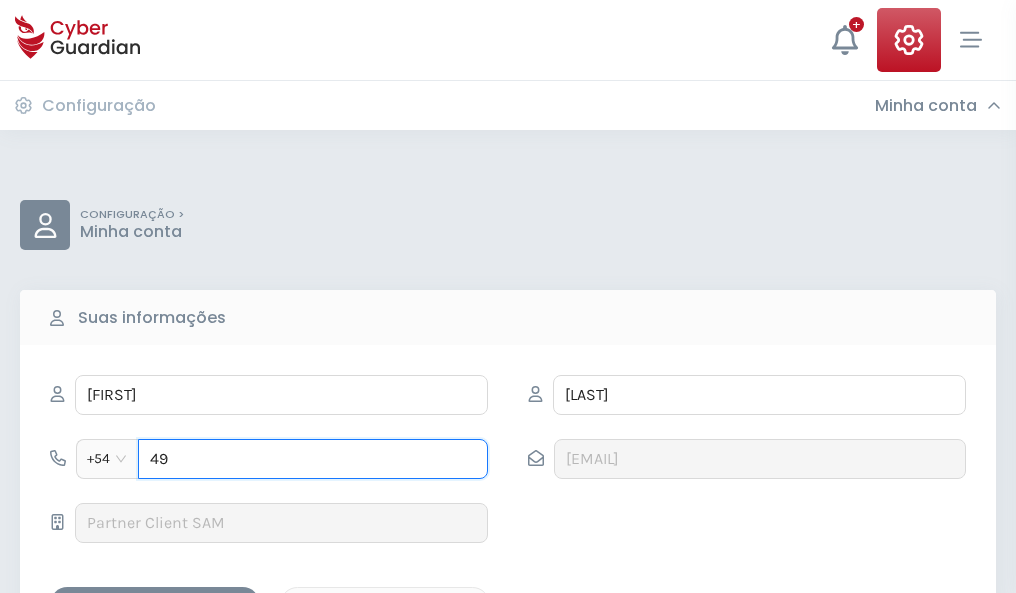 type on "4" 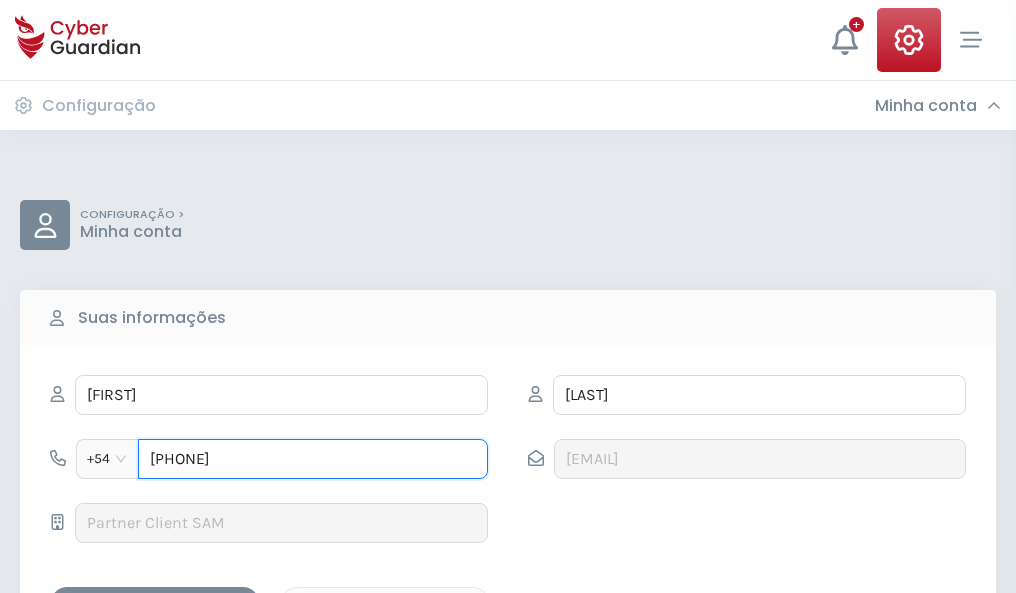 type on "4918671348" 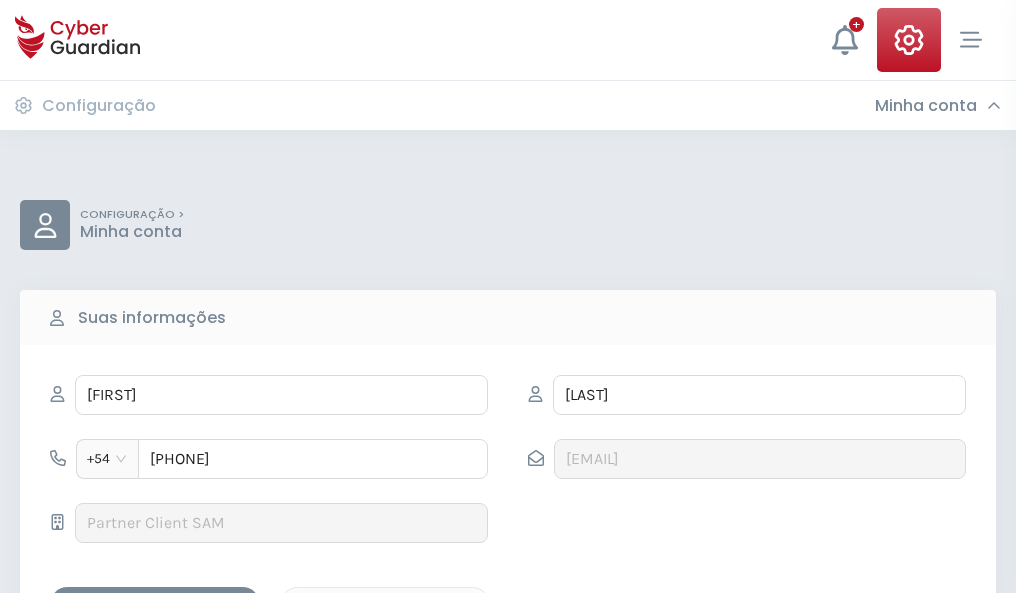 click on "Salvar alterações" at bounding box center [155, 604] 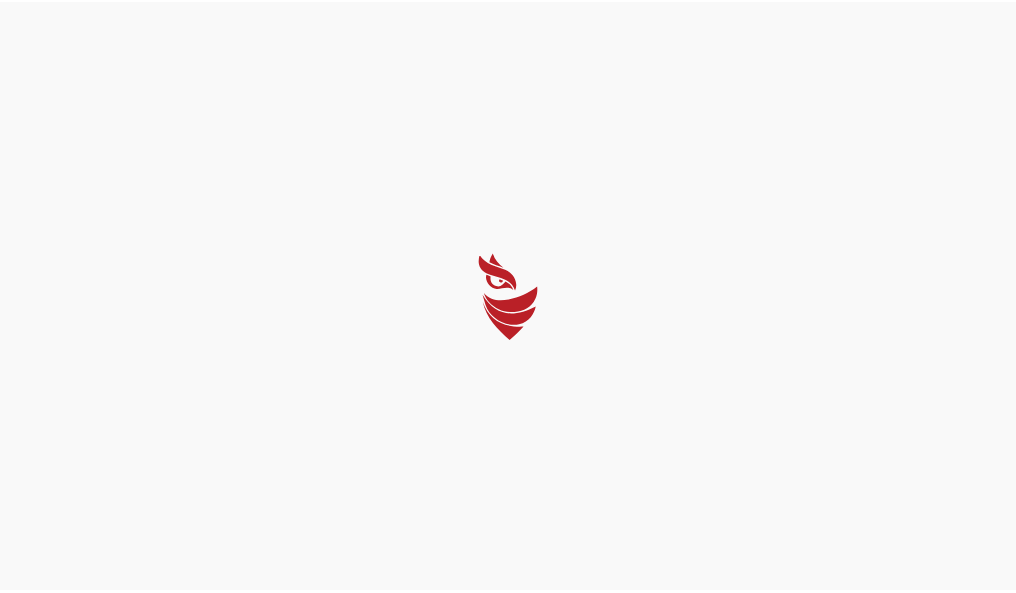 scroll, scrollTop: 0, scrollLeft: 0, axis: both 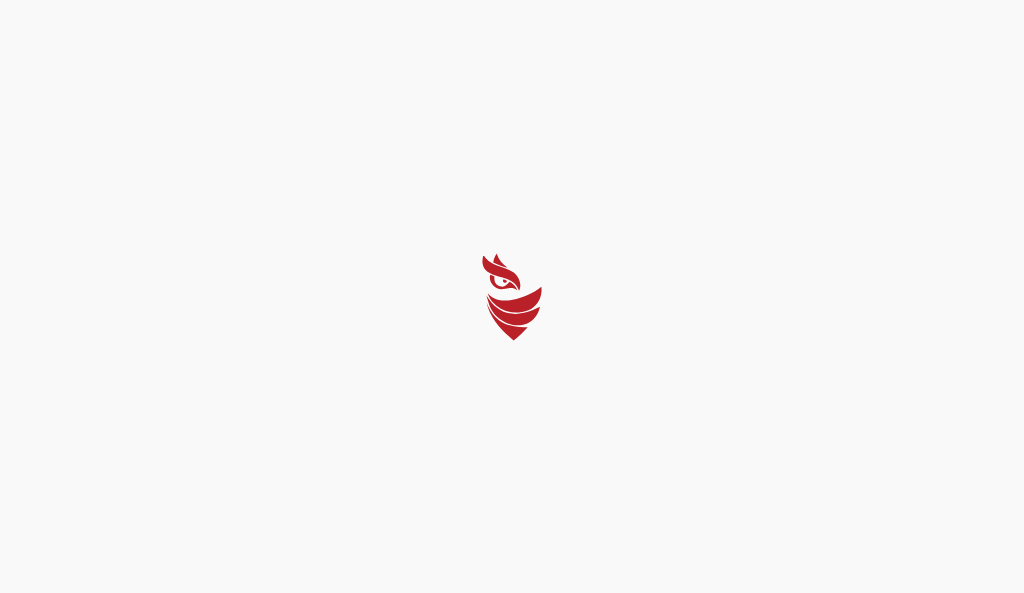 select on "Português (BR)" 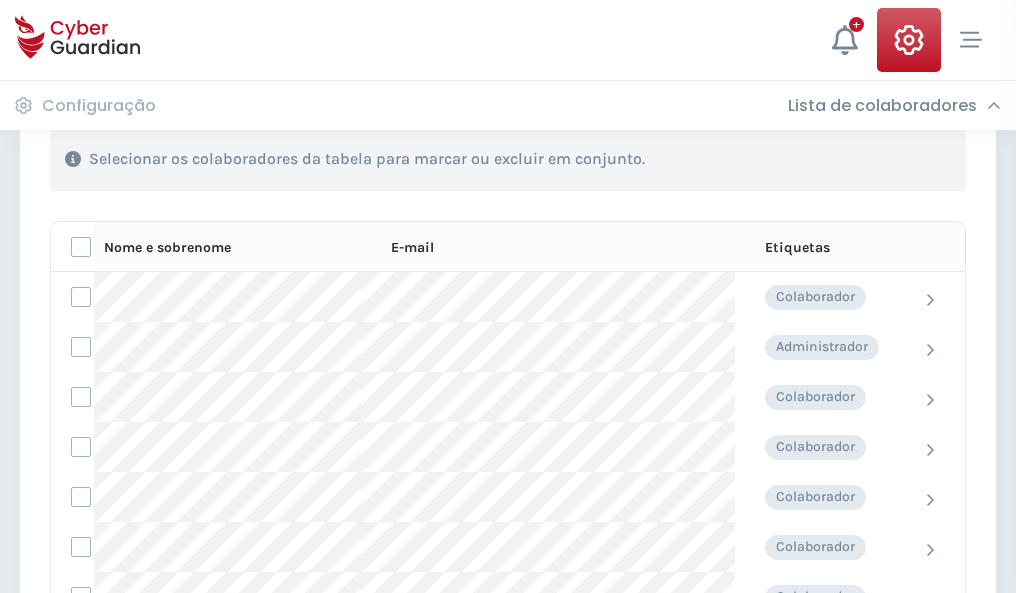 scroll, scrollTop: 856, scrollLeft: 0, axis: vertical 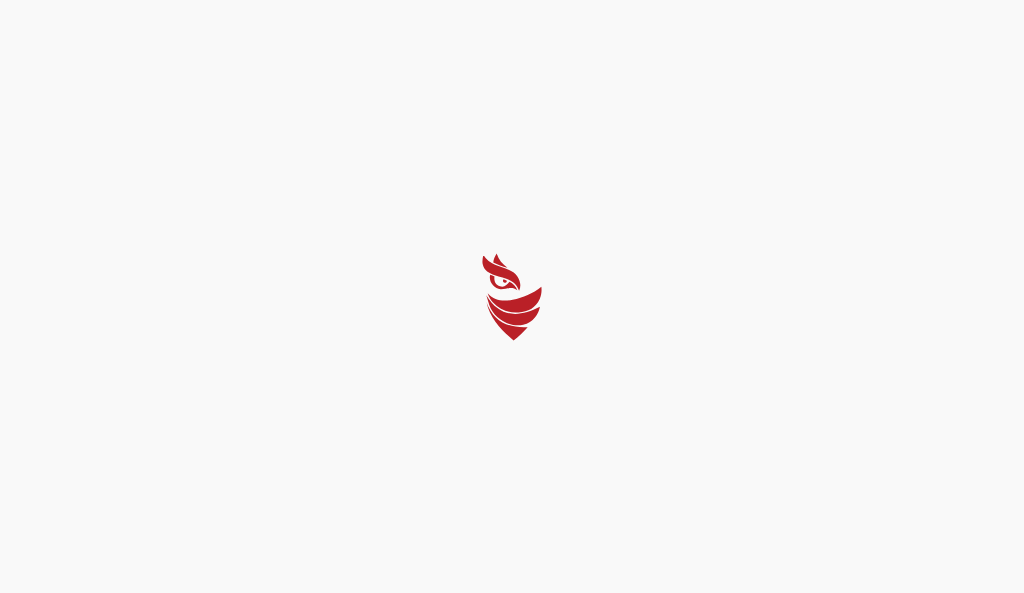 select on "Português (BR)" 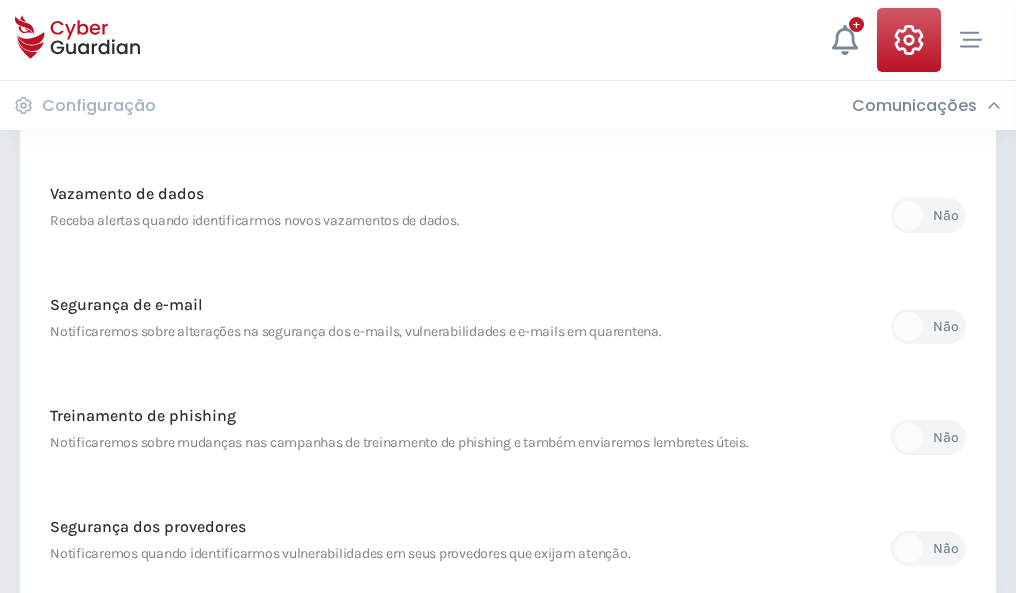 scroll, scrollTop: 1053, scrollLeft: 0, axis: vertical 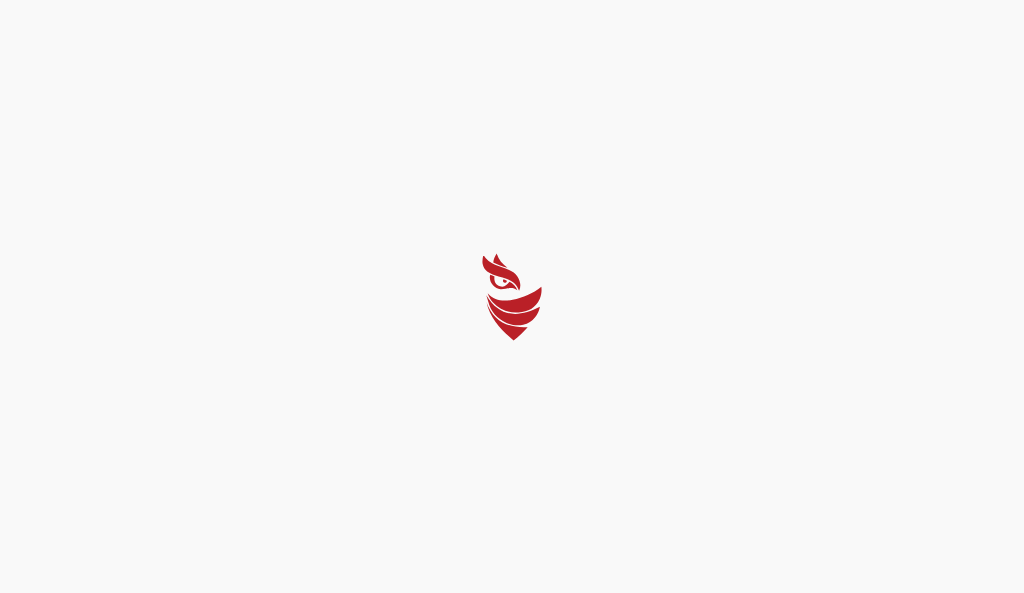 select on "Português (BR)" 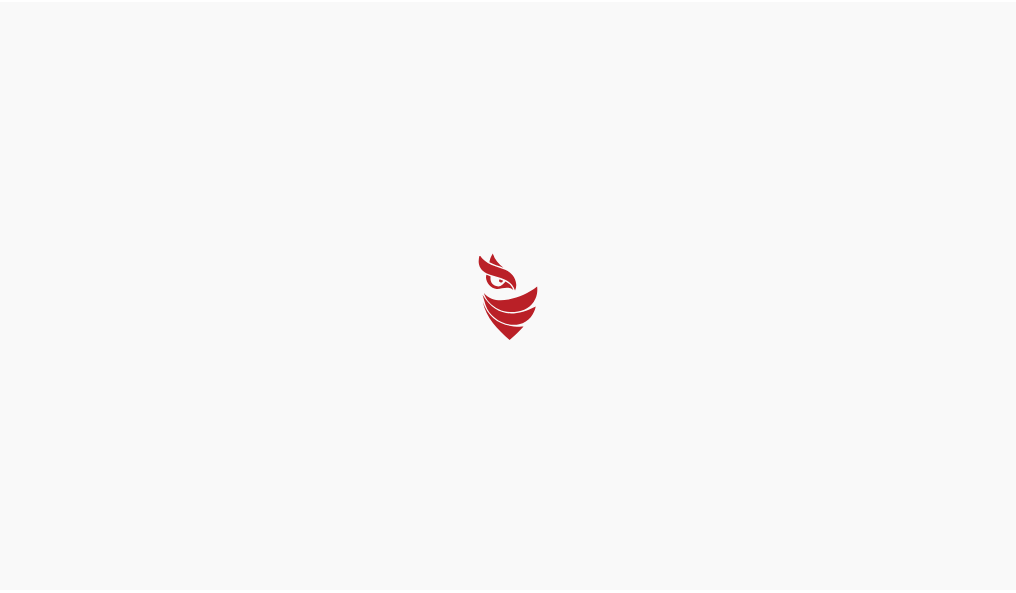 scroll, scrollTop: 0, scrollLeft: 0, axis: both 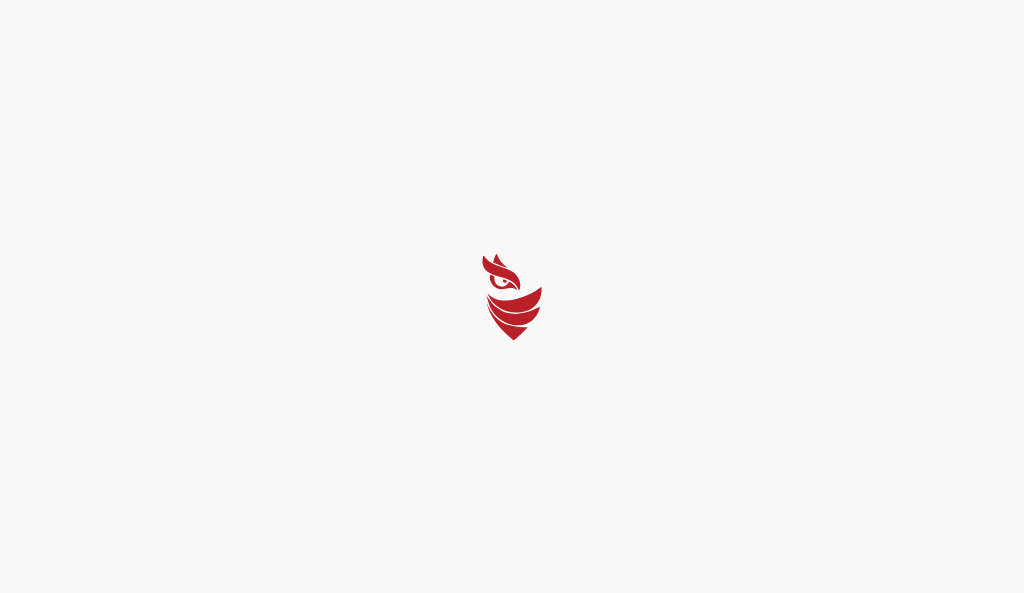 select on "Português (BR)" 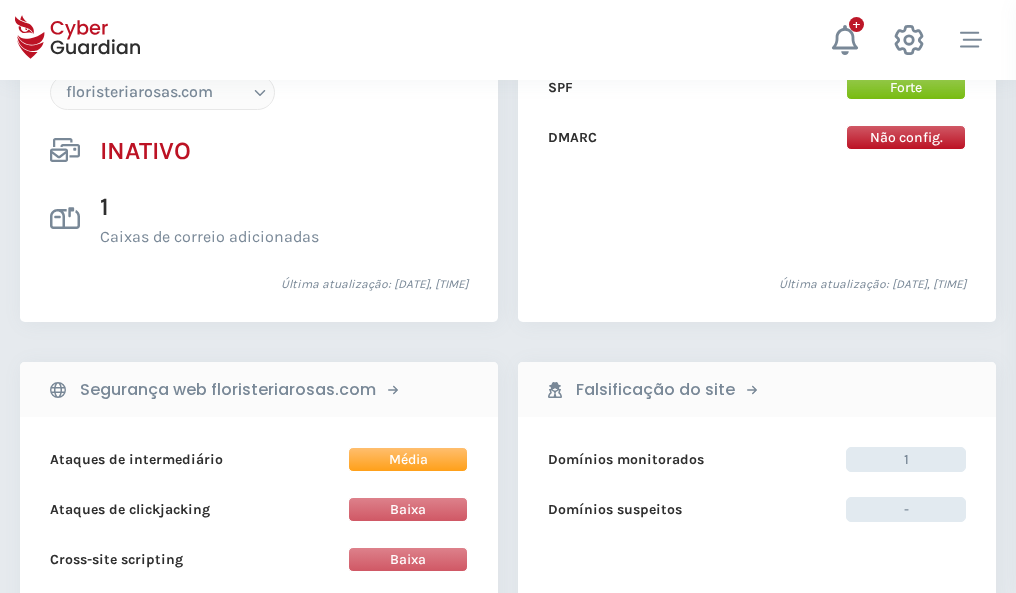scroll, scrollTop: 1882, scrollLeft: 0, axis: vertical 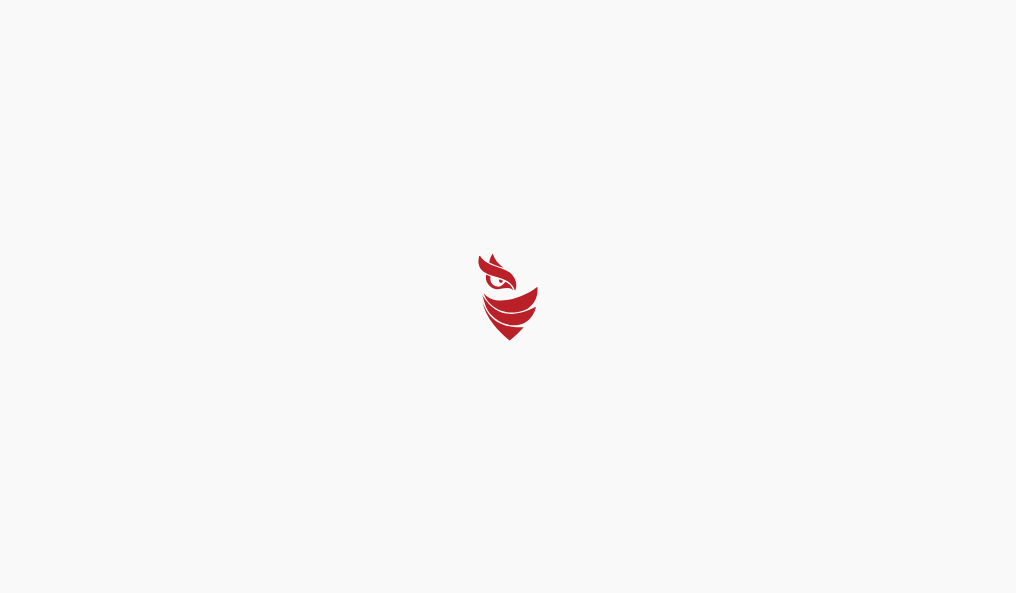 select on "Português (BR)" 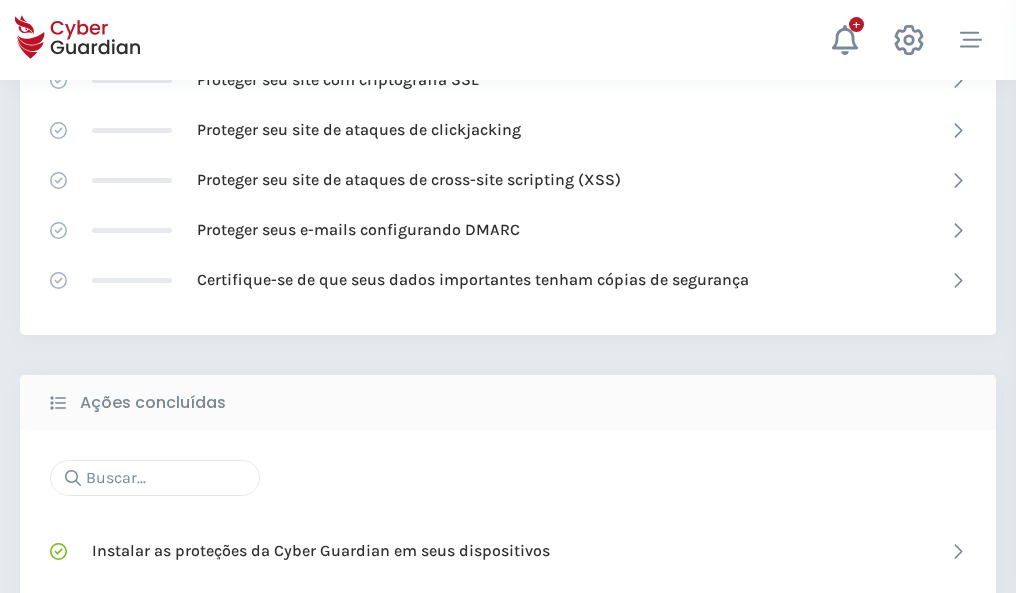 scroll, scrollTop: 1332, scrollLeft: 0, axis: vertical 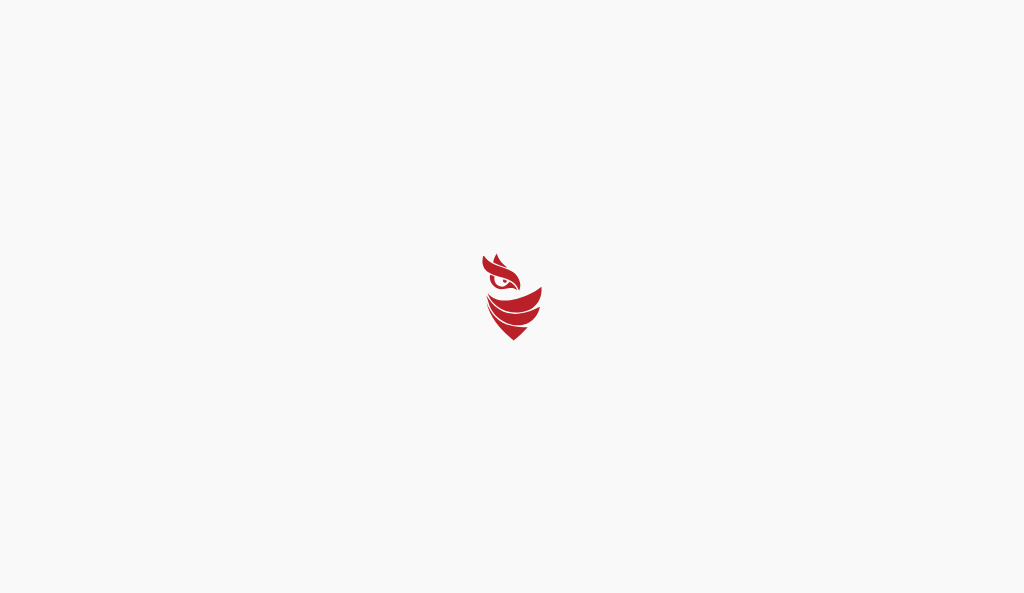 select on "Português (BR)" 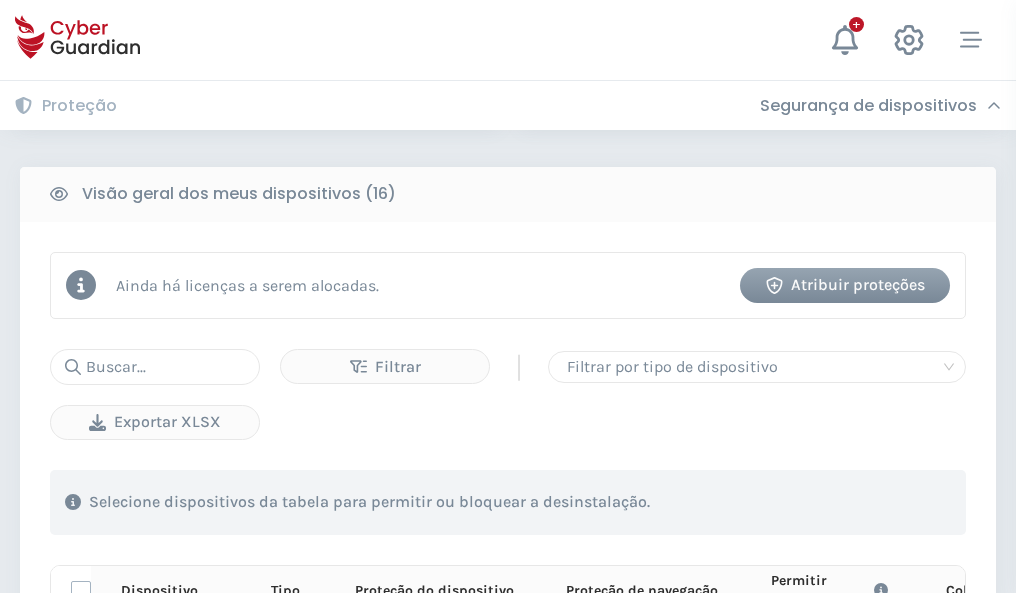 scroll, scrollTop: 1767, scrollLeft: 0, axis: vertical 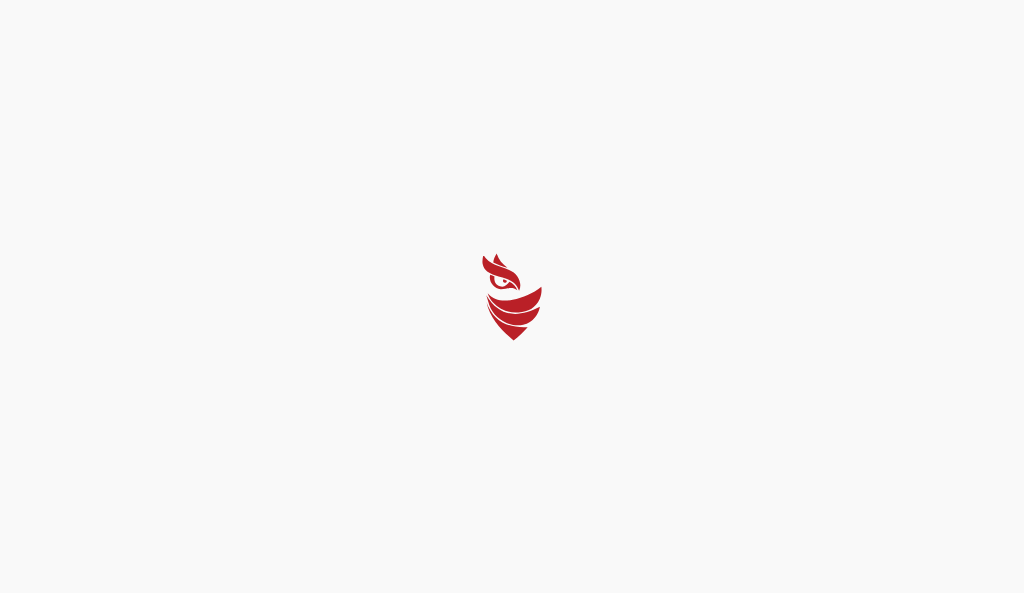 select on "Português (BR)" 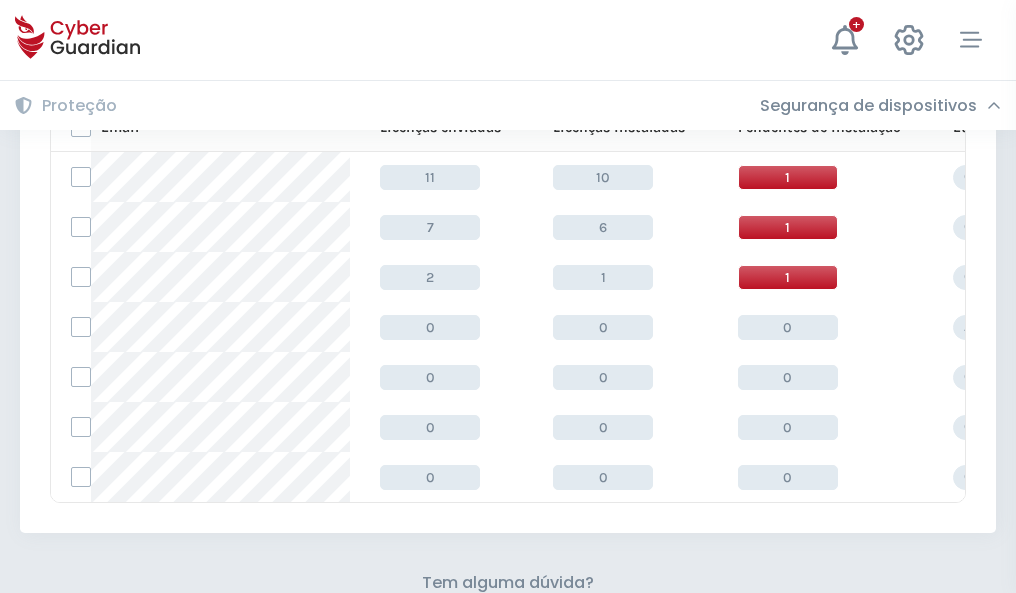 scroll, scrollTop: 878, scrollLeft: 0, axis: vertical 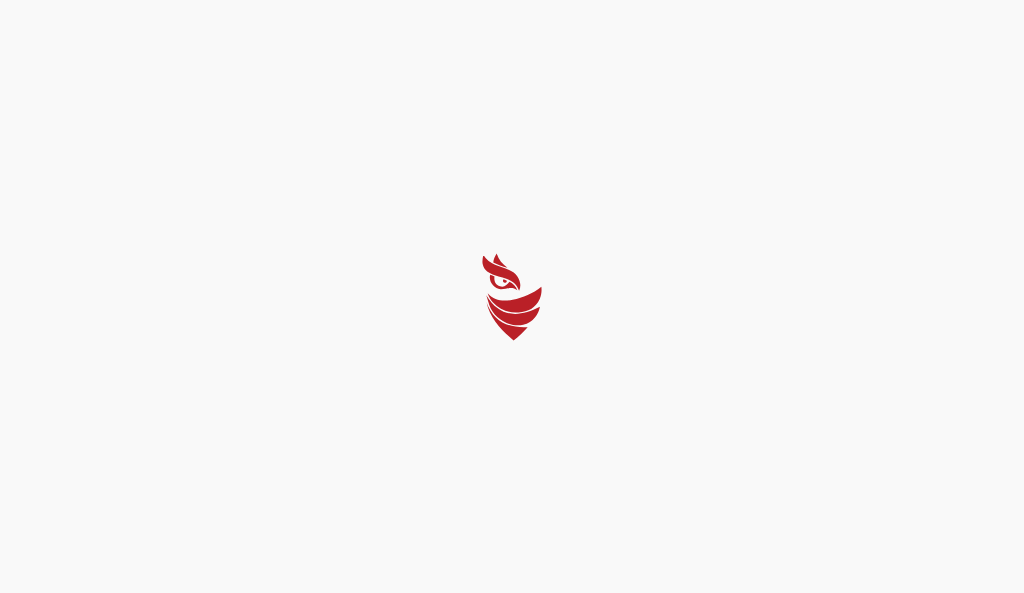 select on "Português (BR)" 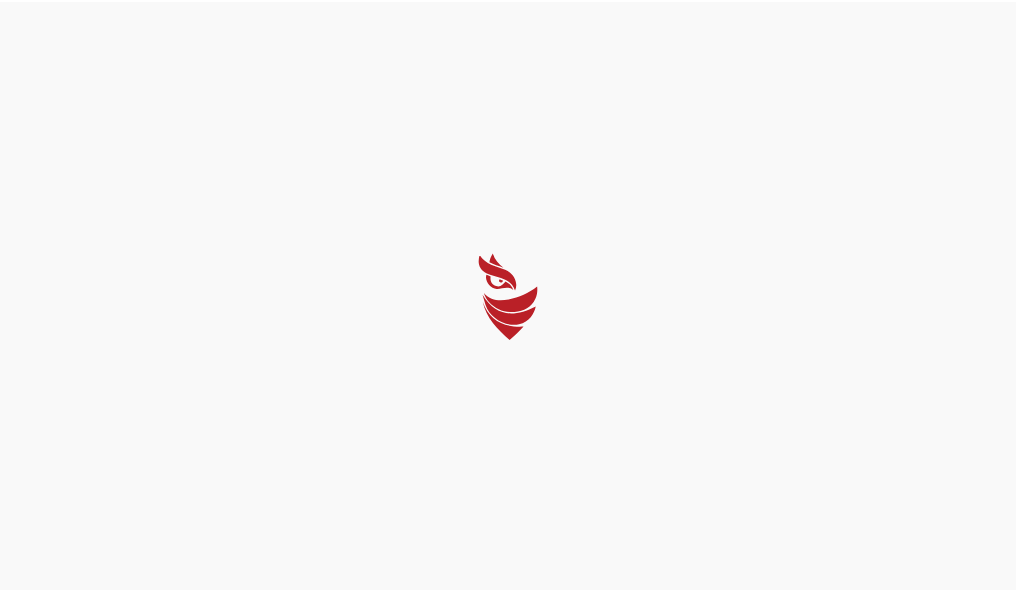 scroll, scrollTop: 0, scrollLeft: 0, axis: both 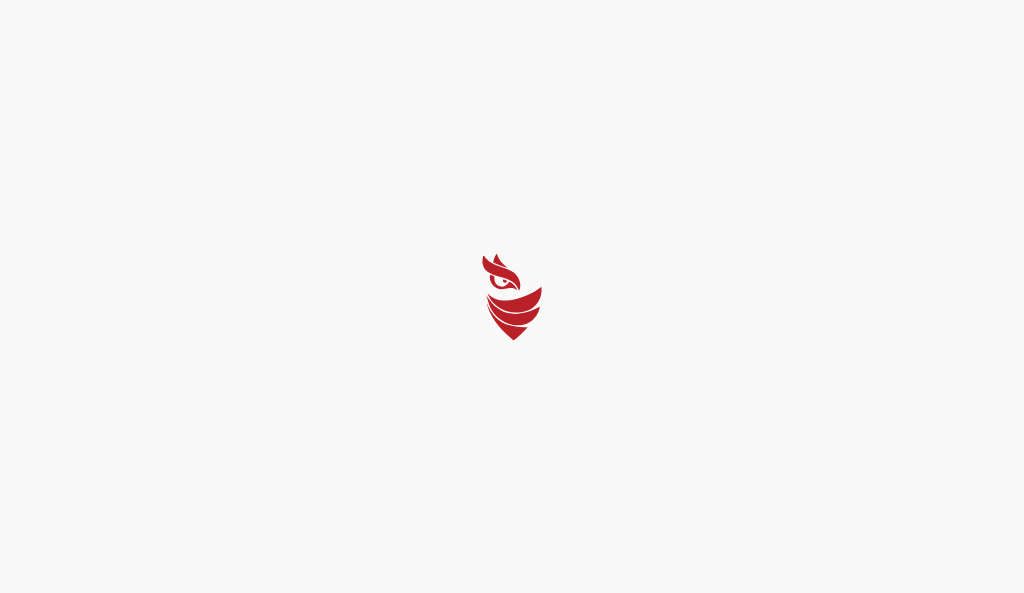 select on "Português (BR)" 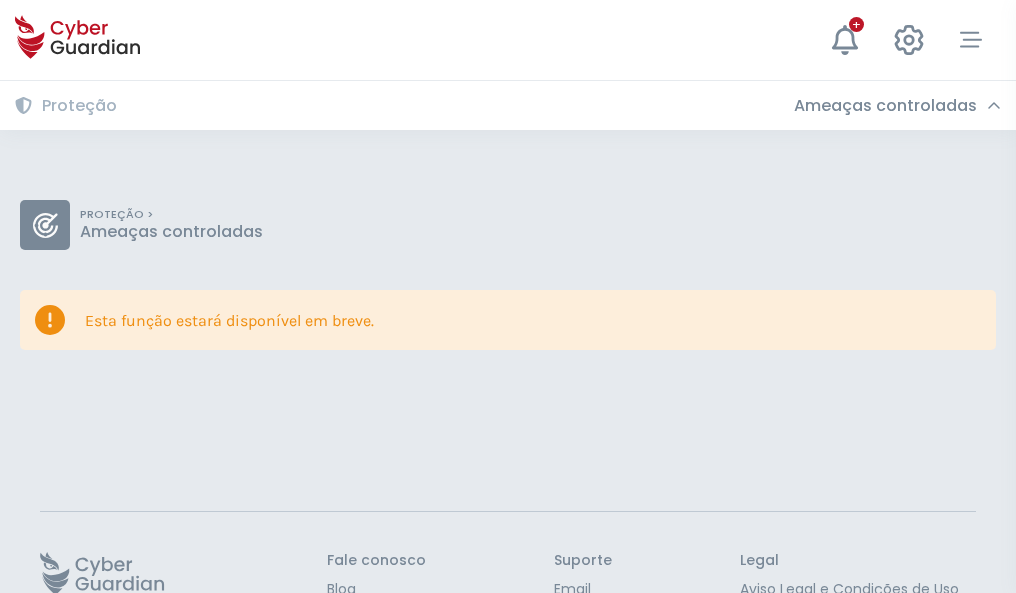 scroll, scrollTop: 130, scrollLeft: 0, axis: vertical 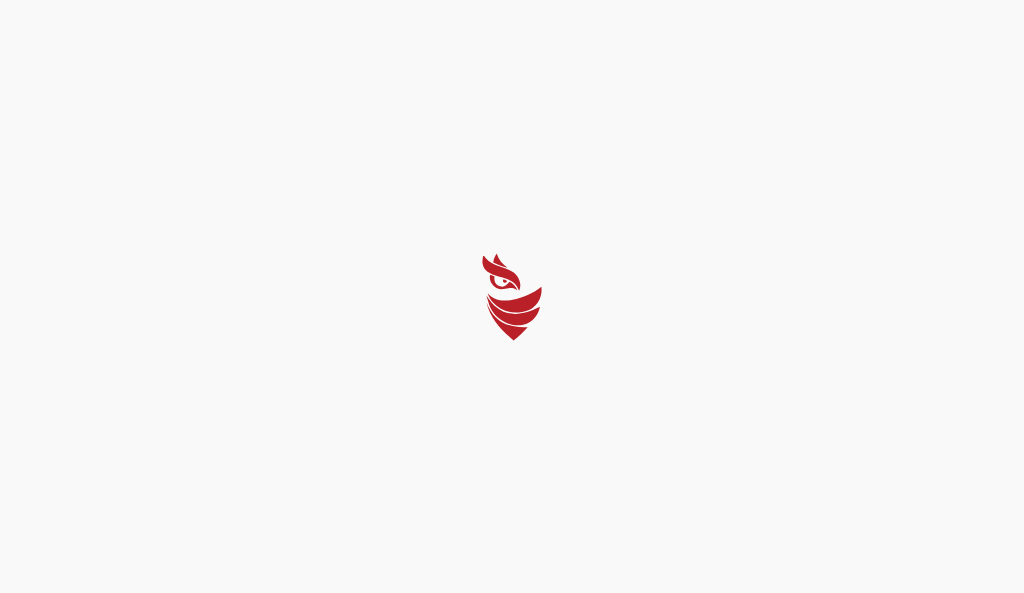 select on "Português (BR)" 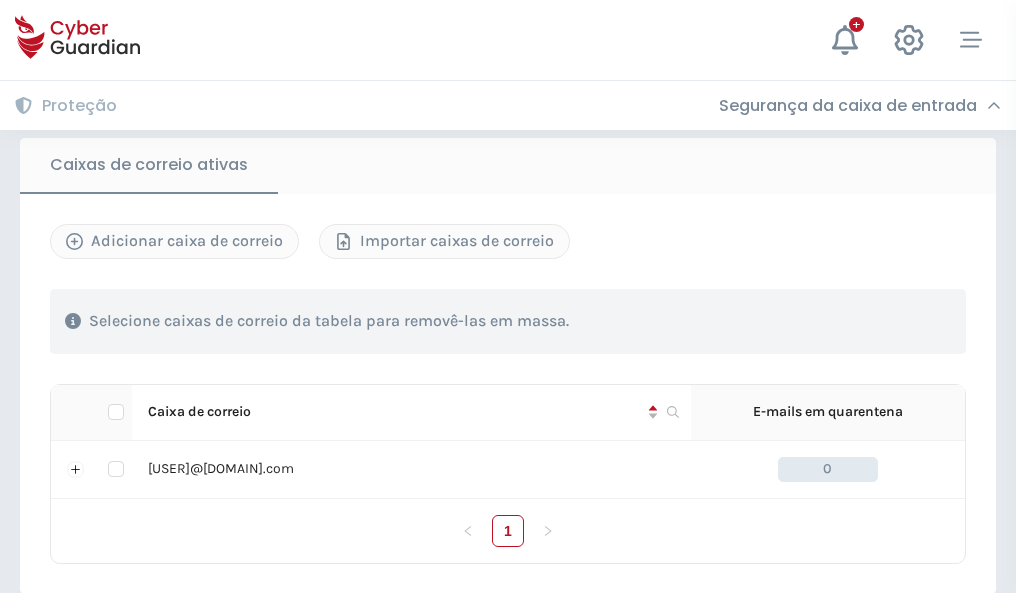 scroll, scrollTop: 1650, scrollLeft: 0, axis: vertical 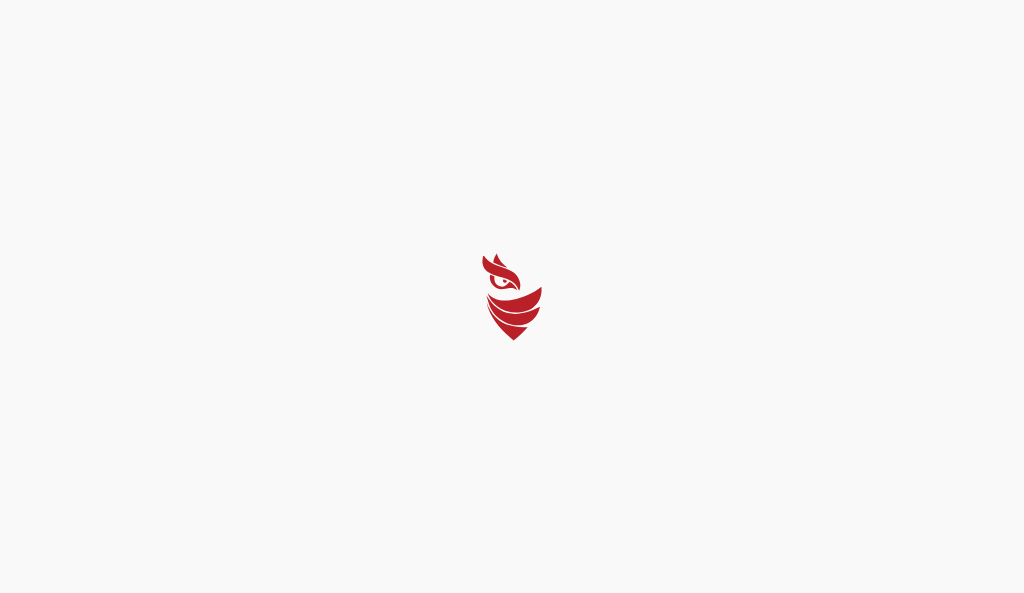 select on "Português (BR)" 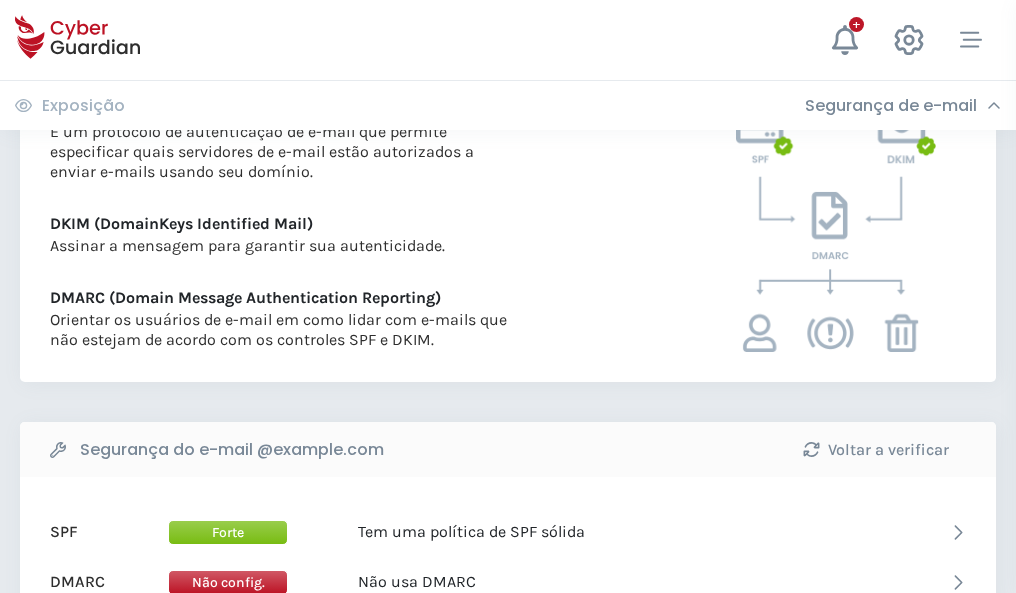 scroll, scrollTop: 1079, scrollLeft: 0, axis: vertical 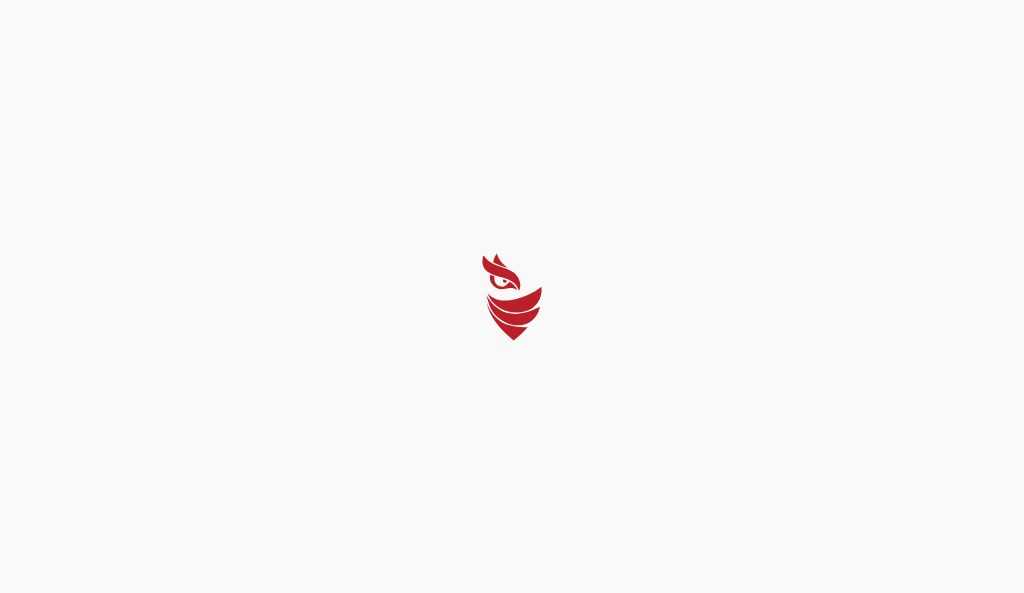 select on "Português (BR)" 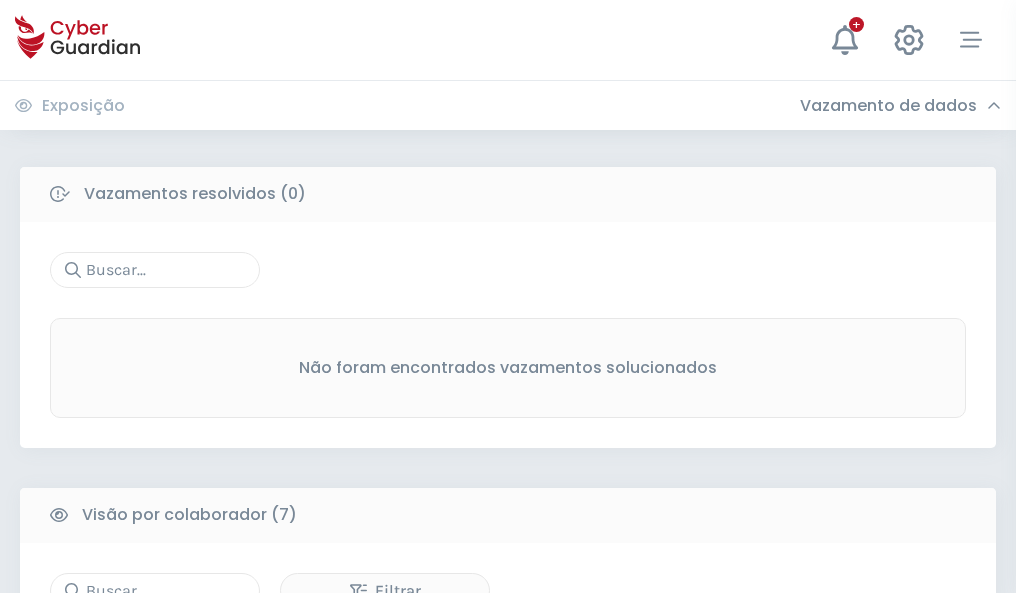scroll, scrollTop: 1654, scrollLeft: 0, axis: vertical 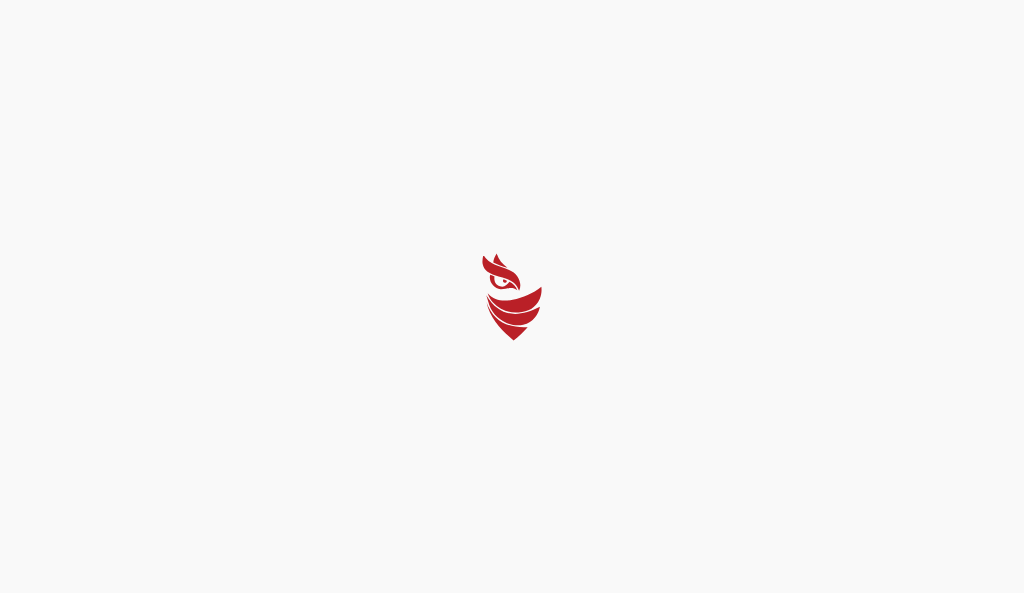 select on "Português (BR)" 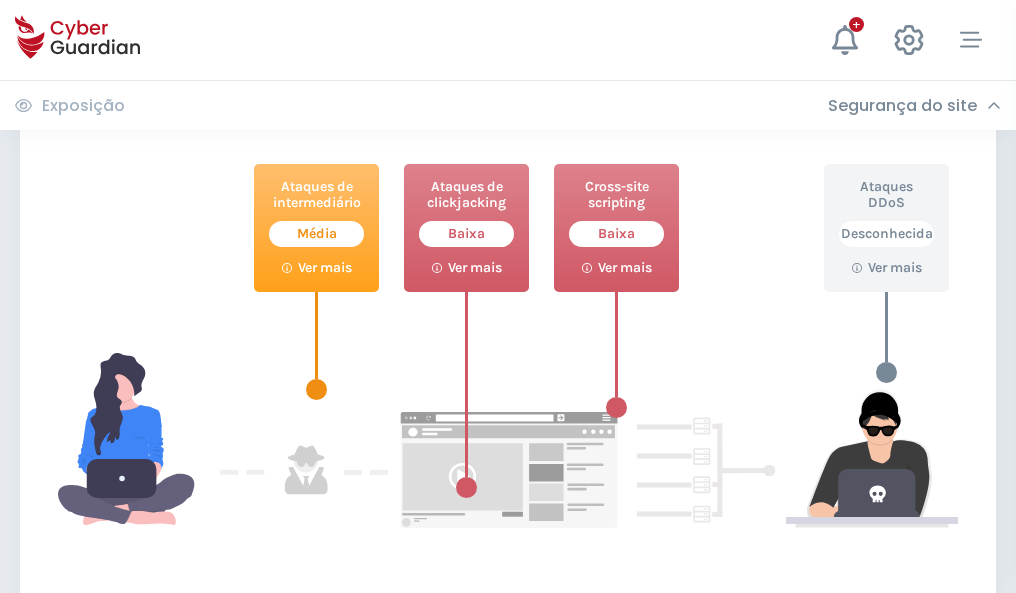 scroll, scrollTop: 1089, scrollLeft: 0, axis: vertical 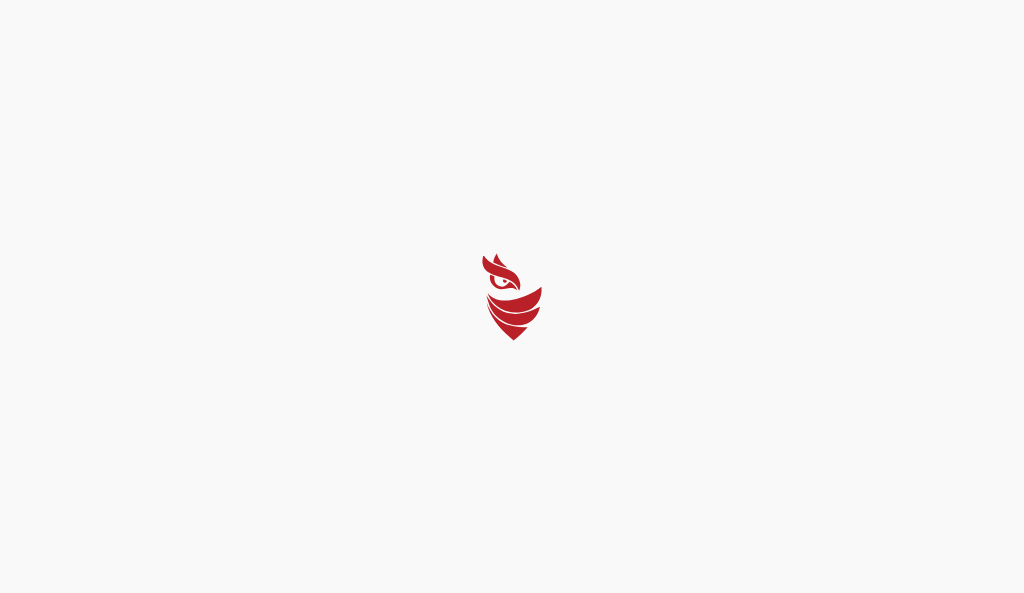 select on "Português (BR)" 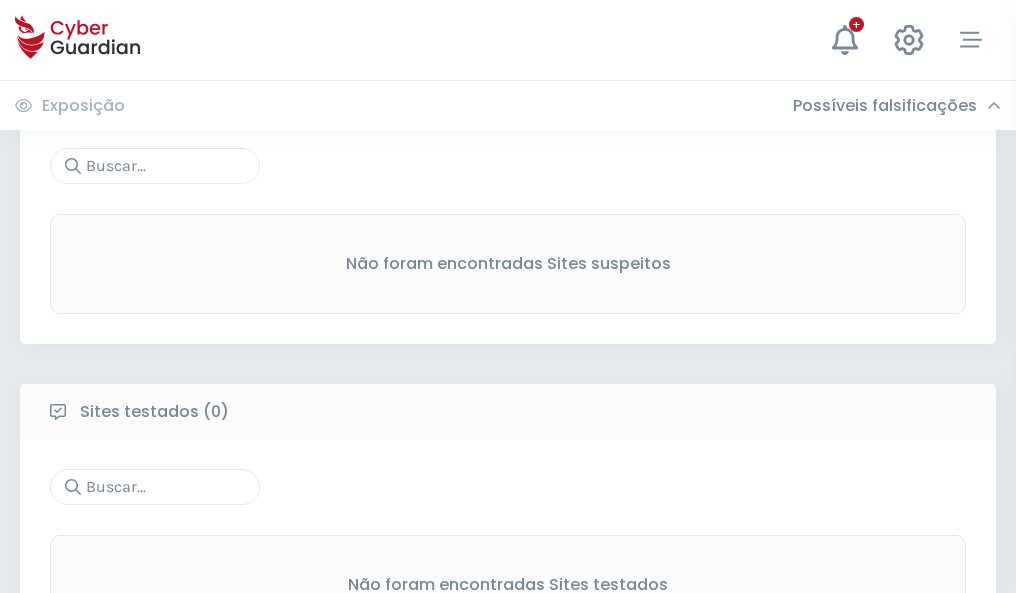 scroll, scrollTop: 1046, scrollLeft: 0, axis: vertical 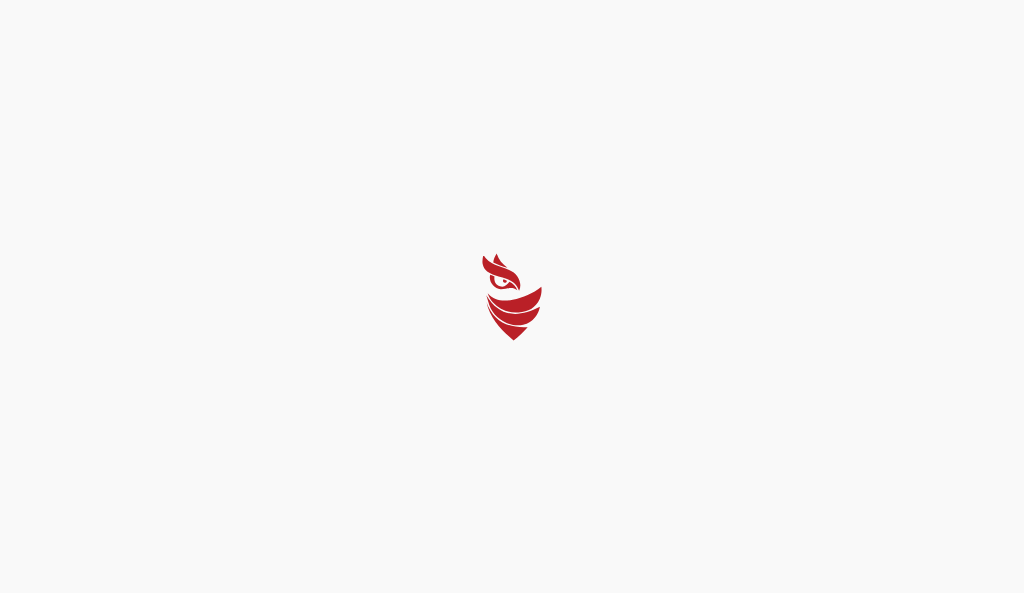 select on "Português (BR)" 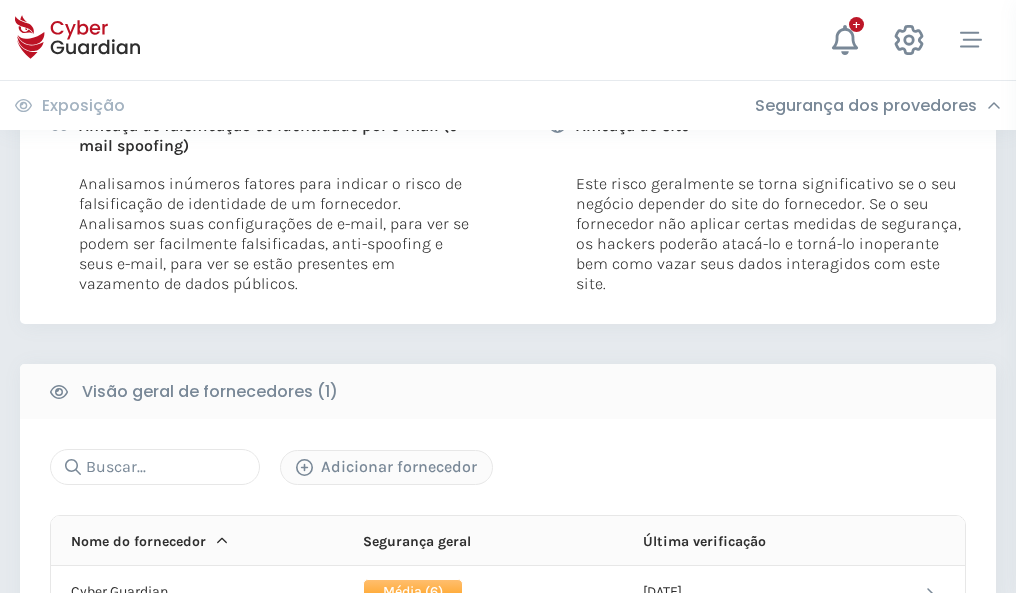 scroll, scrollTop: 1019, scrollLeft: 0, axis: vertical 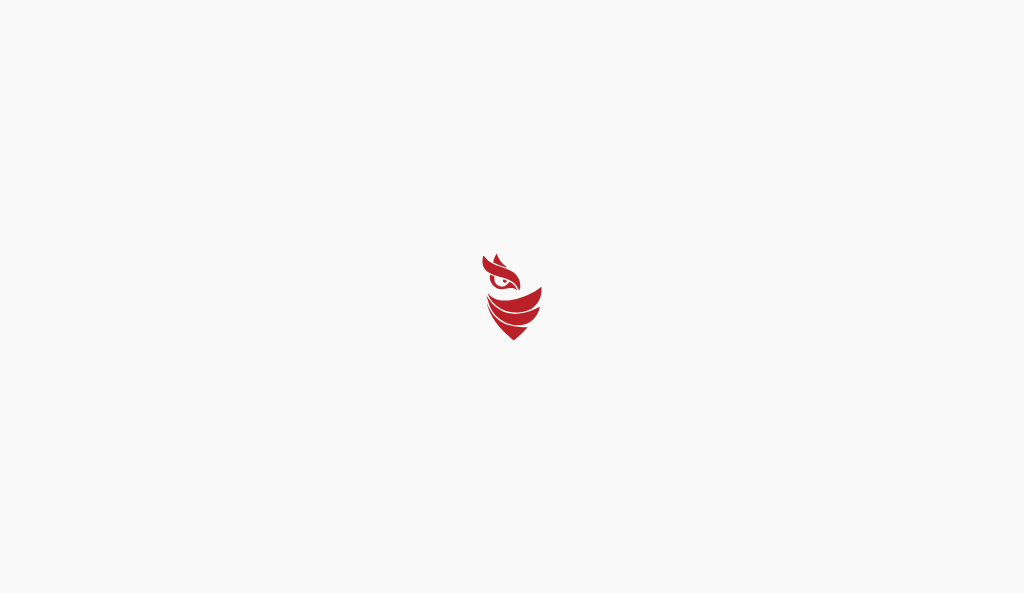 select on "Português (BR)" 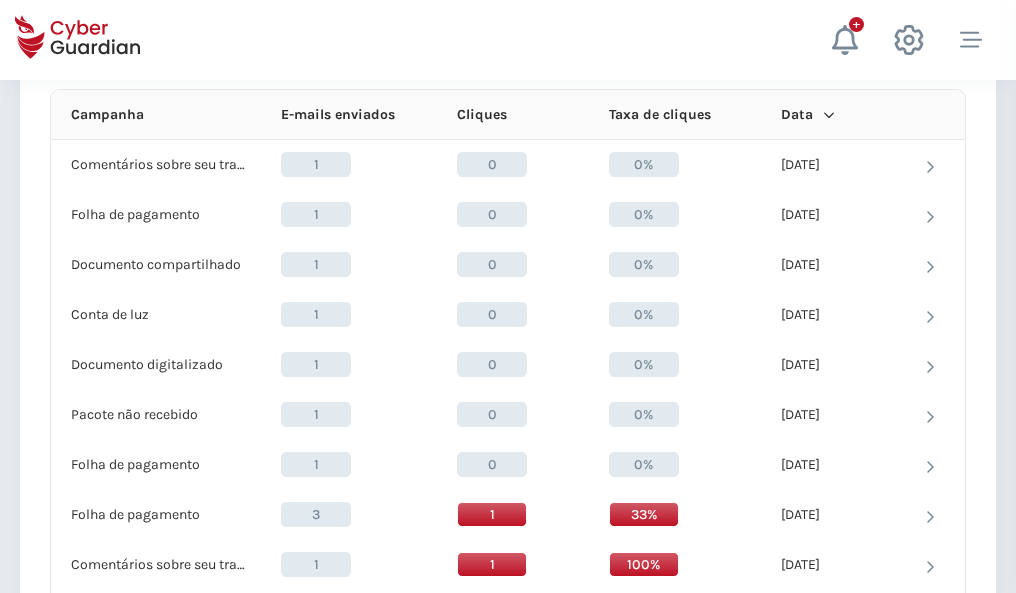 scroll, scrollTop: 1793, scrollLeft: 0, axis: vertical 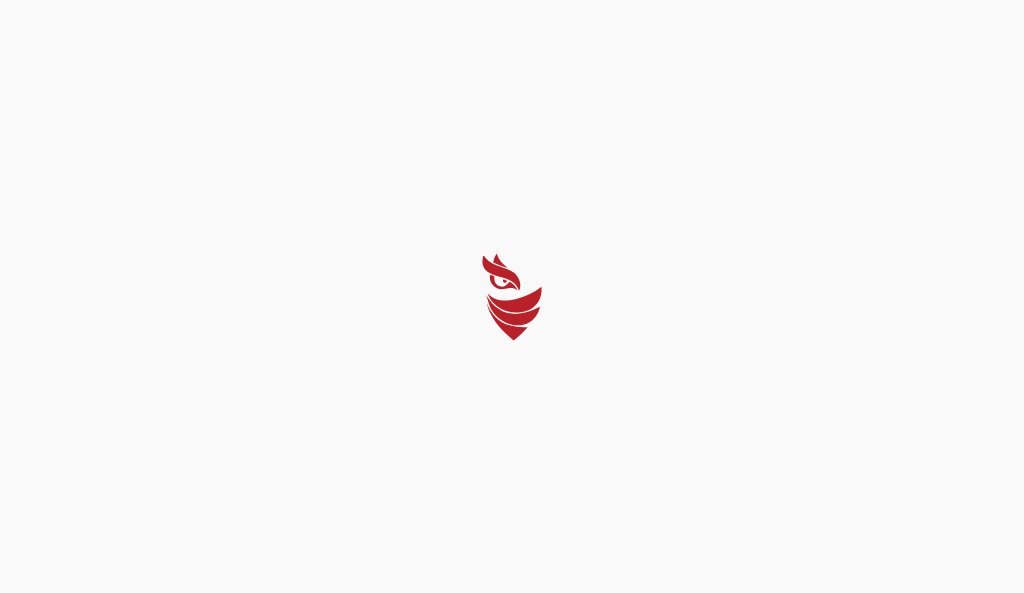 select on "Português (BR)" 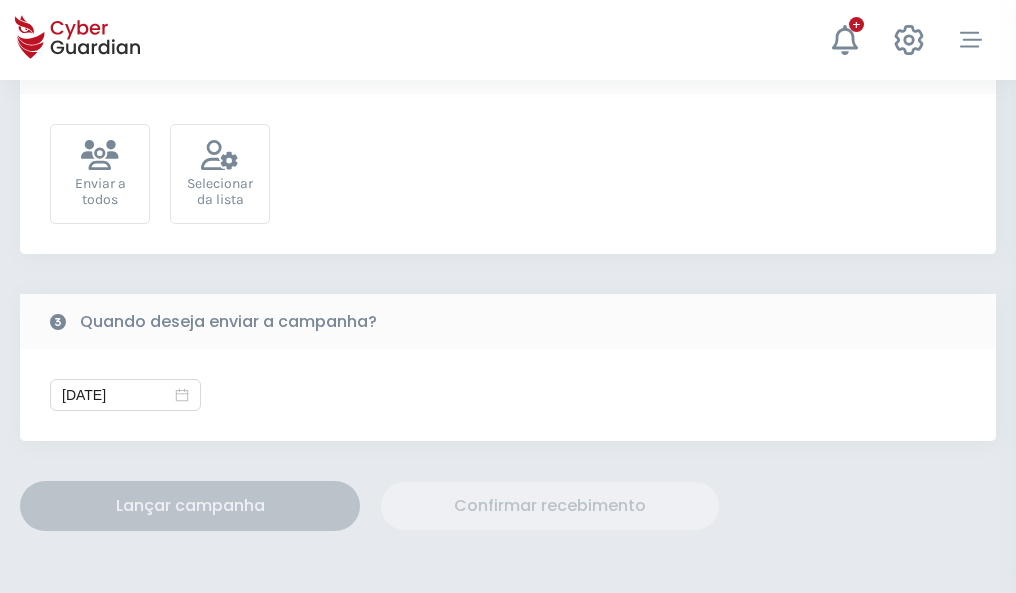 scroll, scrollTop: 732, scrollLeft: 0, axis: vertical 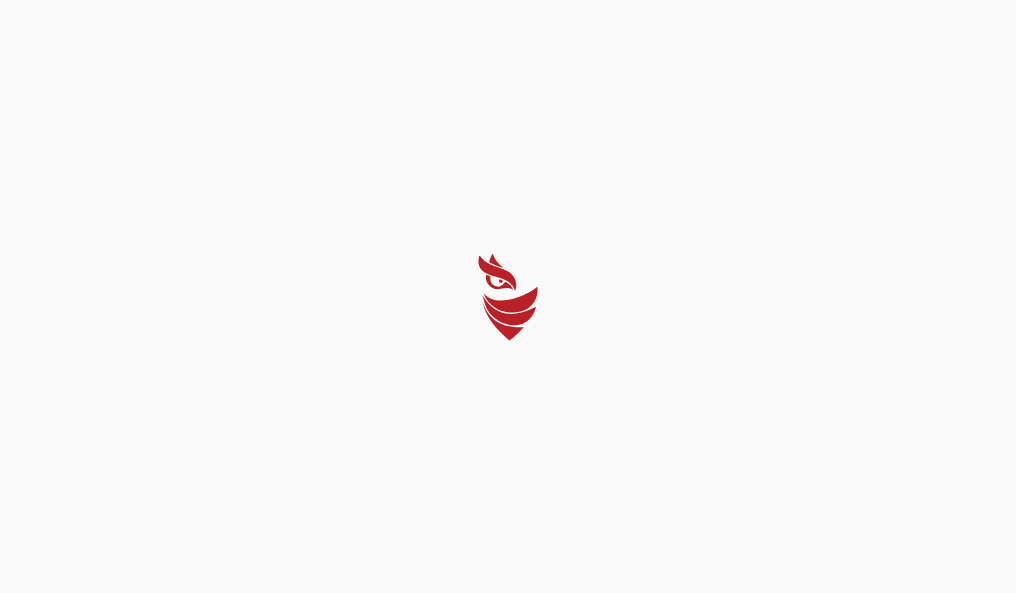 select on "Português (BR)" 